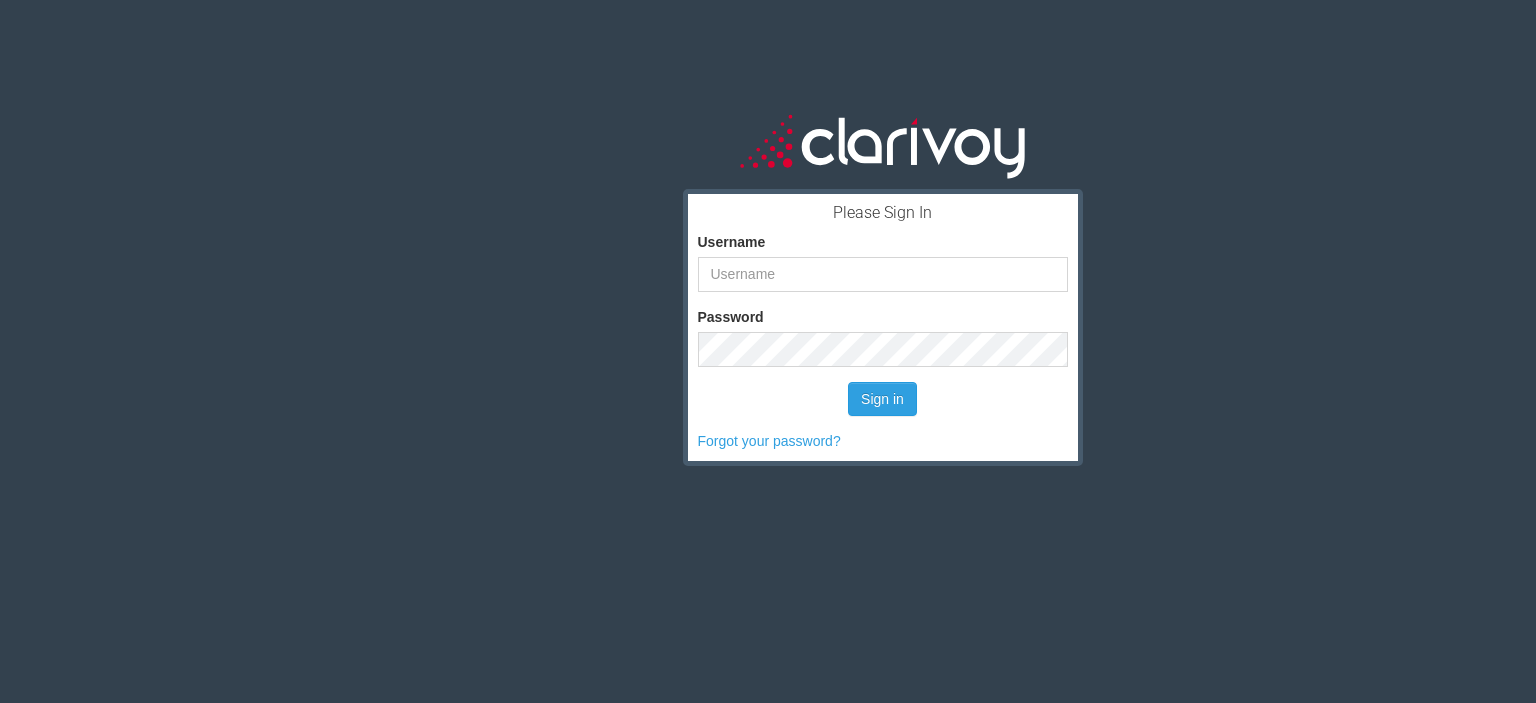 scroll, scrollTop: 0, scrollLeft: 0, axis: both 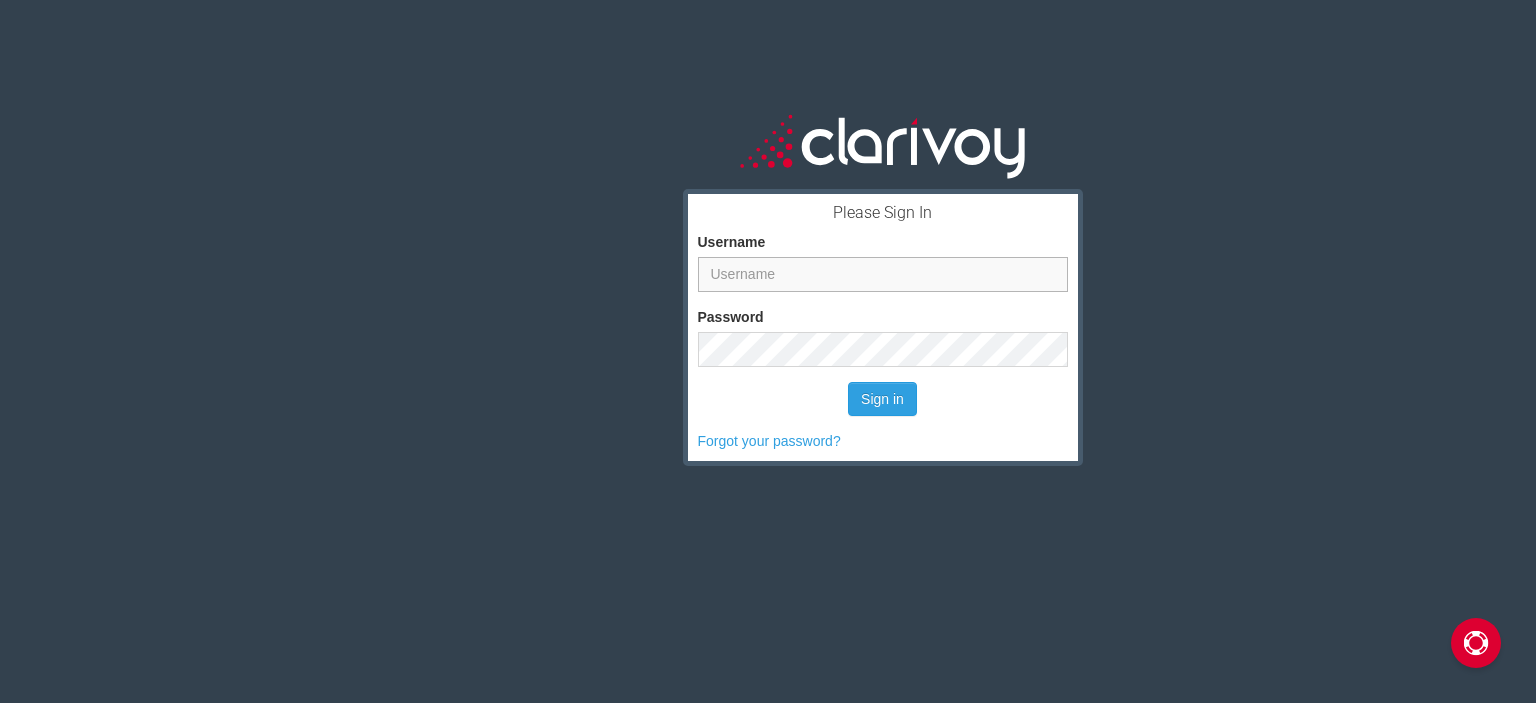 click on "Username" at bounding box center [883, 274] 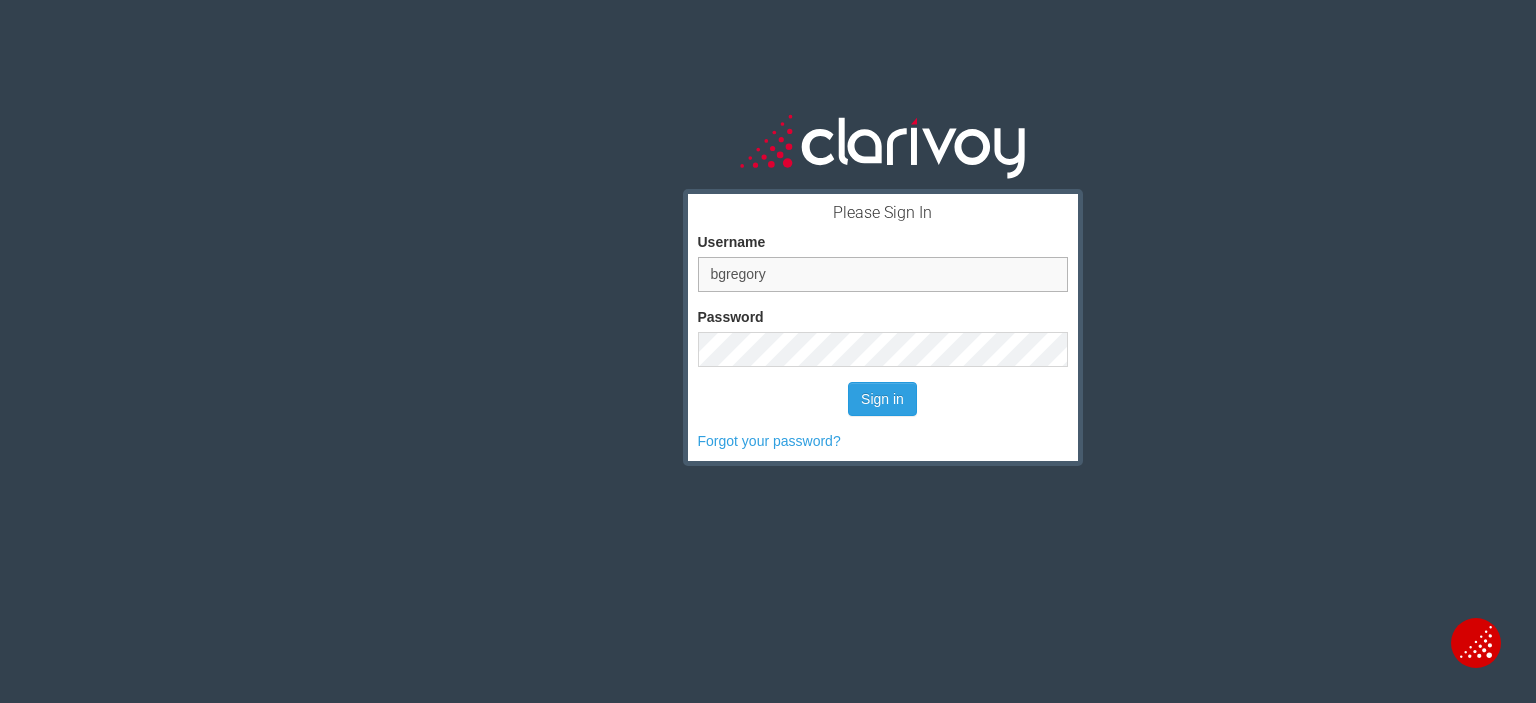 type on "bgregory" 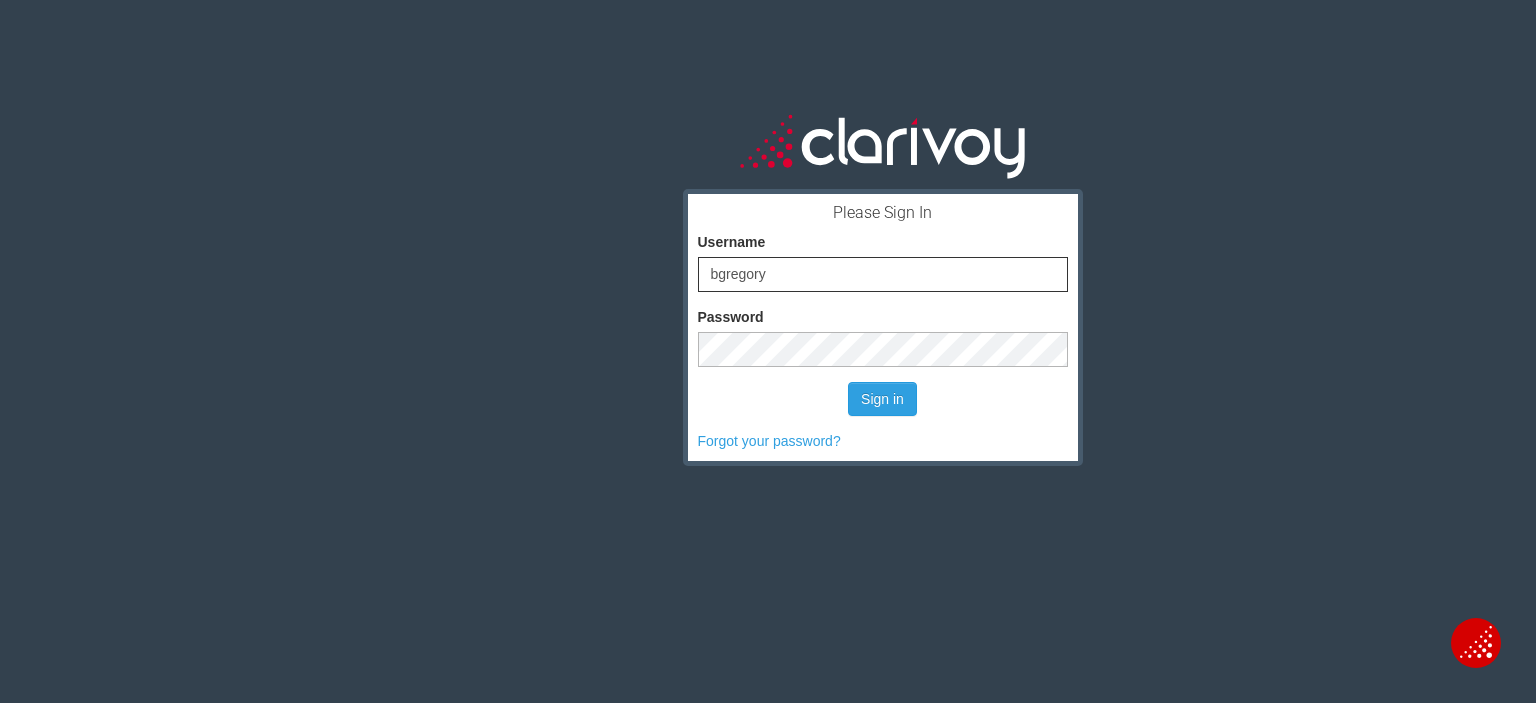 click on "Sign in" at bounding box center [882, 399] 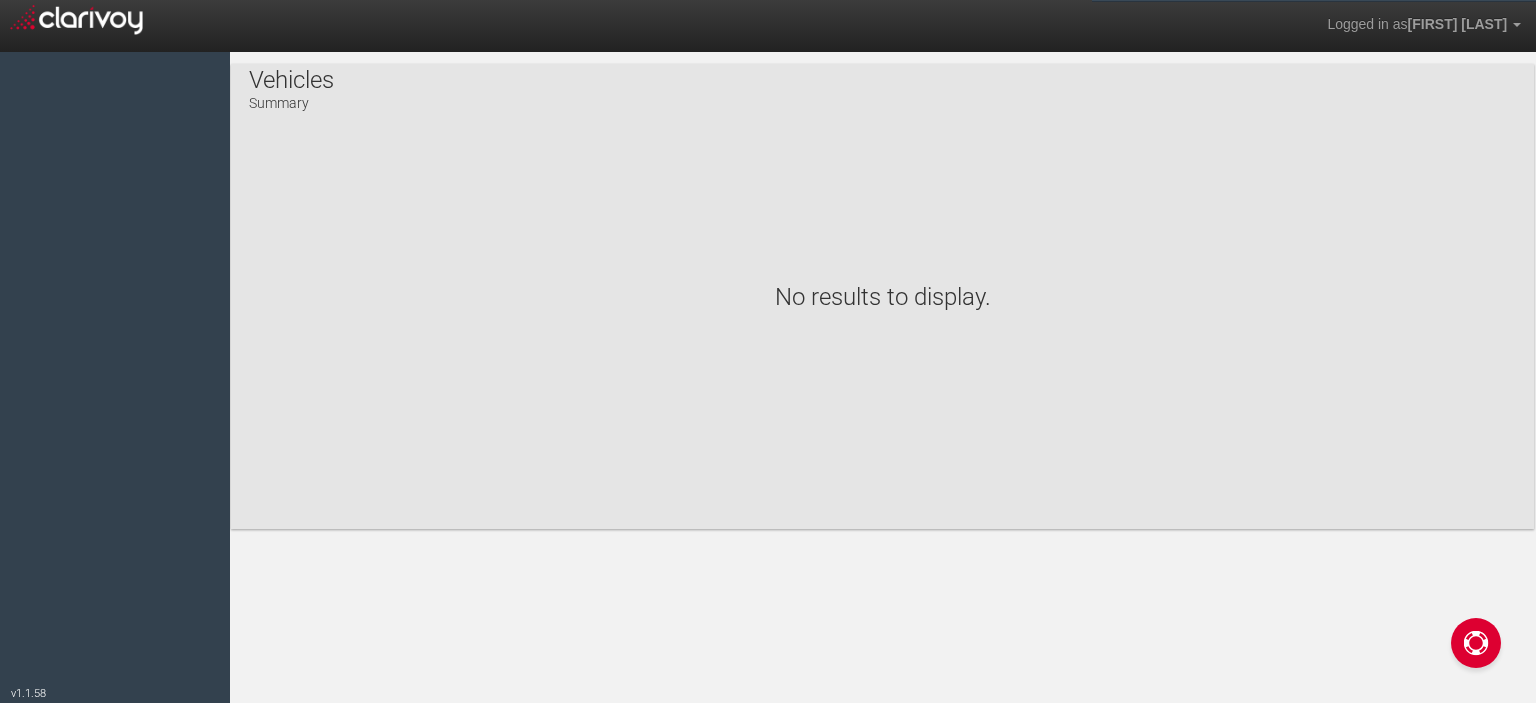 scroll, scrollTop: 0, scrollLeft: 0, axis: both 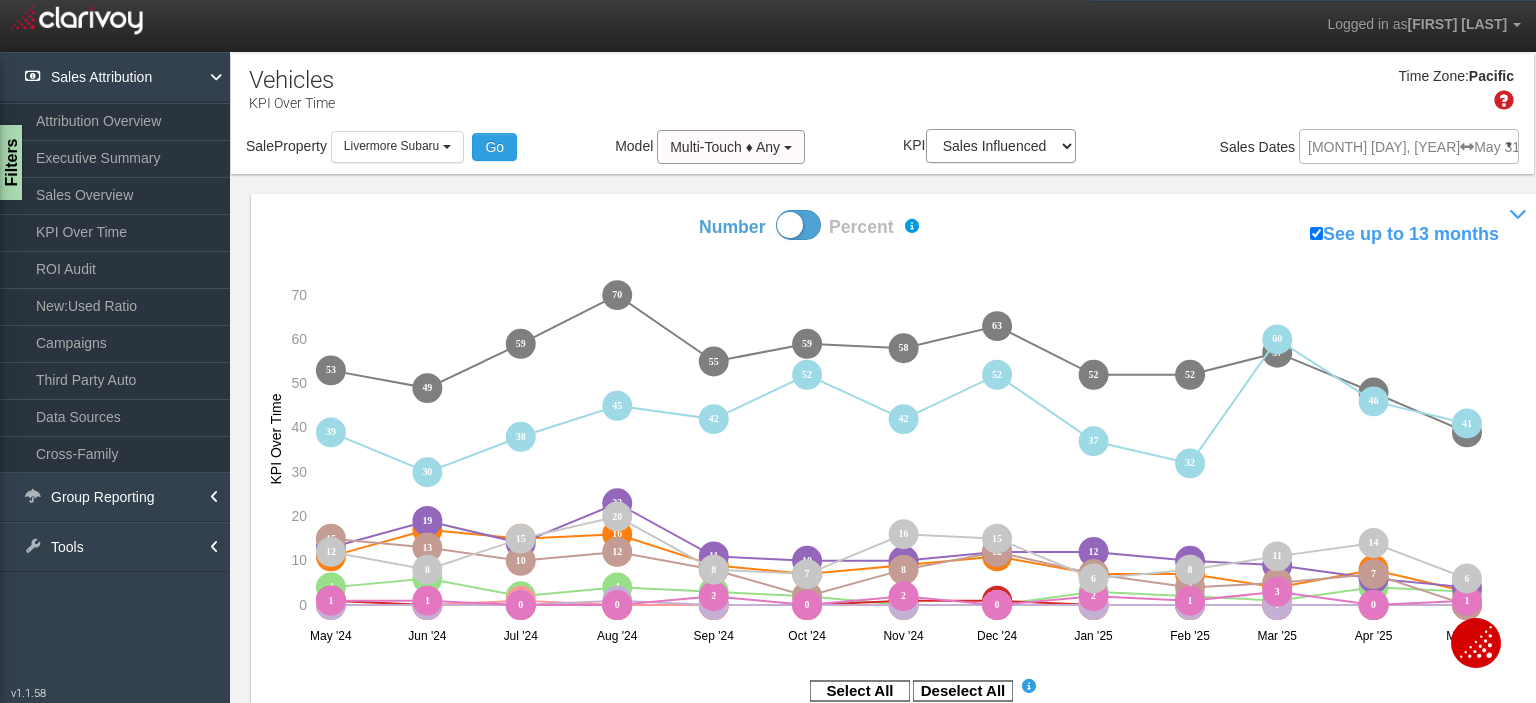 click on "Mar 01, 2025 May 31, 2025
▼
Comparing to: mm/dd/yyyy - mm/dd/yyyy
Date Range:
Custom Yesterday This Week Last Week This Month Last Month This Quarter Last Quarter This Year All Time Last 7 Days Last 30 Days
03/01/2025
to
05/31/2025
Compare to: 01/01/2010 S" at bounding box center (1409, 150) 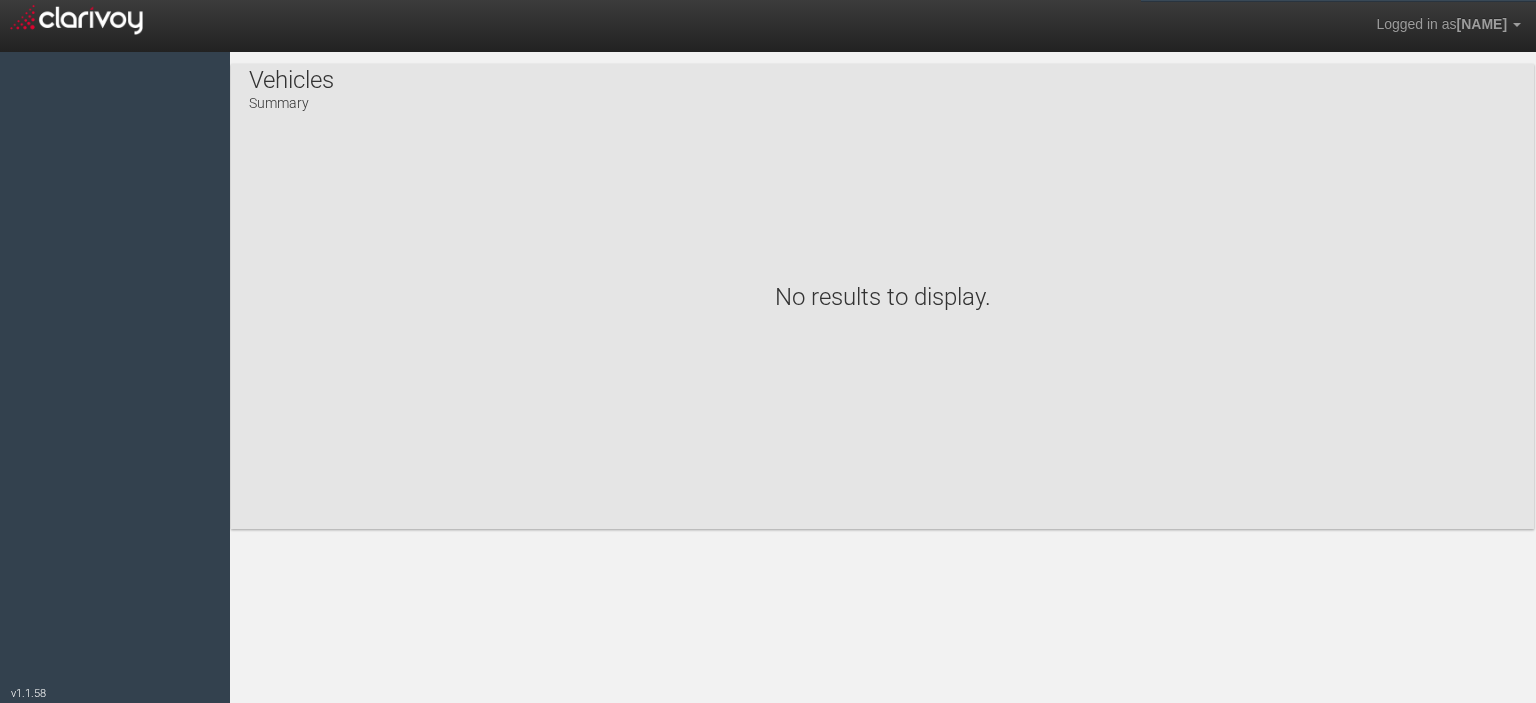 scroll, scrollTop: 0, scrollLeft: 0, axis: both 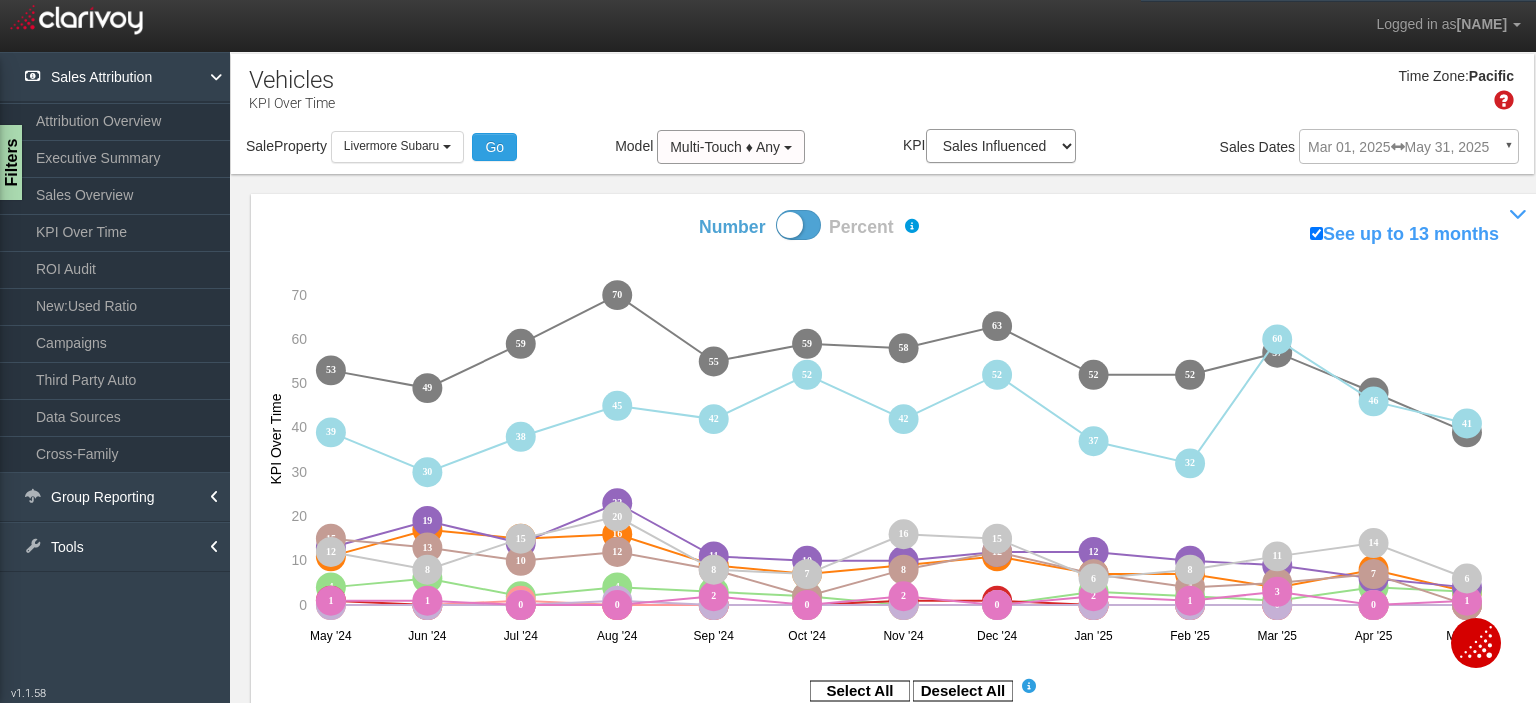 click on "Mar 01, 2025 May 31, 2025
▼
Comparing to: mm/dd/yyyy - mm/dd/yyyy
Date Range:
Custom Yesterday This Week Last Week This Month Last Month This Quarter Last Quarter This Year All Time Last 7 Days Last 30 Days
03/01/2025
to
05/31/2025
Compare to: 01/01/2010 S" at bounding box center [1409, 150] 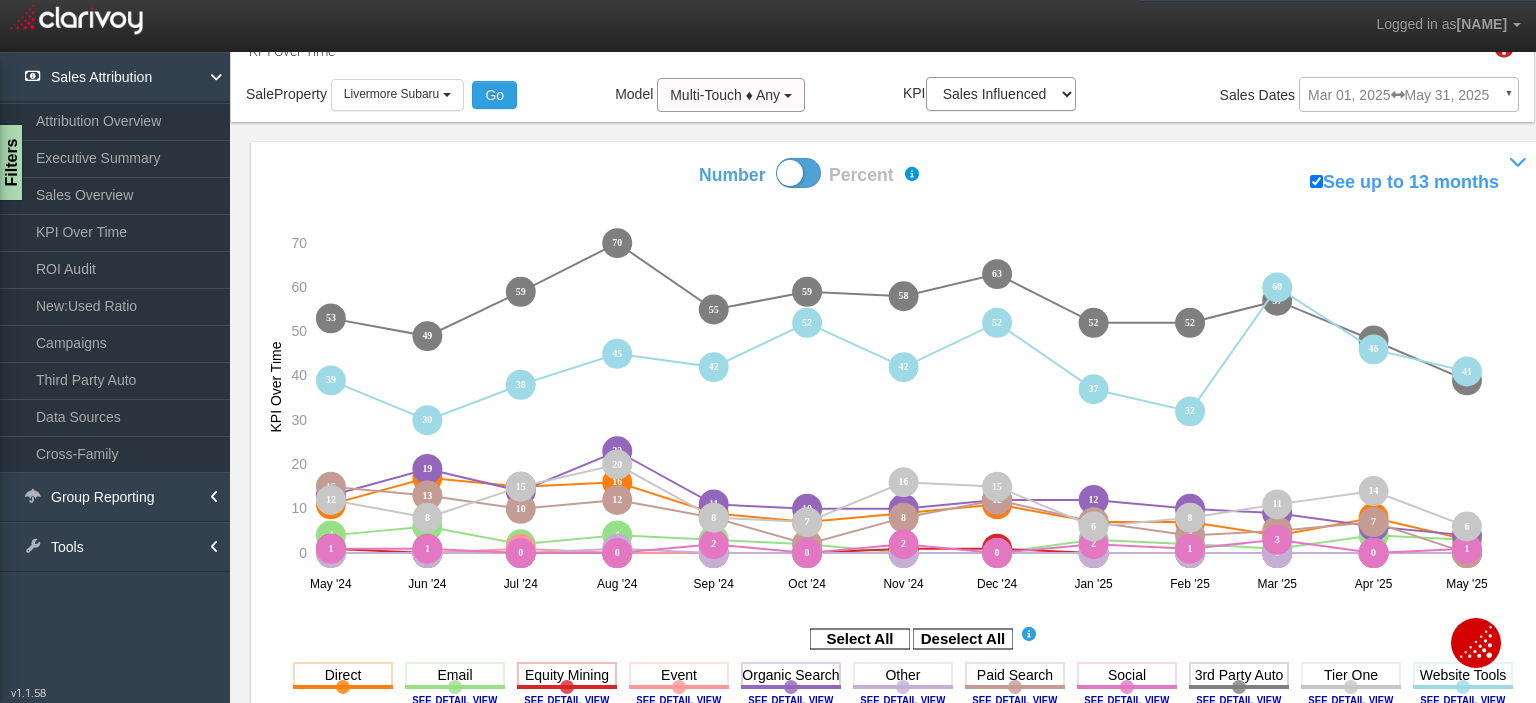 scroll, scrollTop: 0, scrollLeft: 0, axis: both 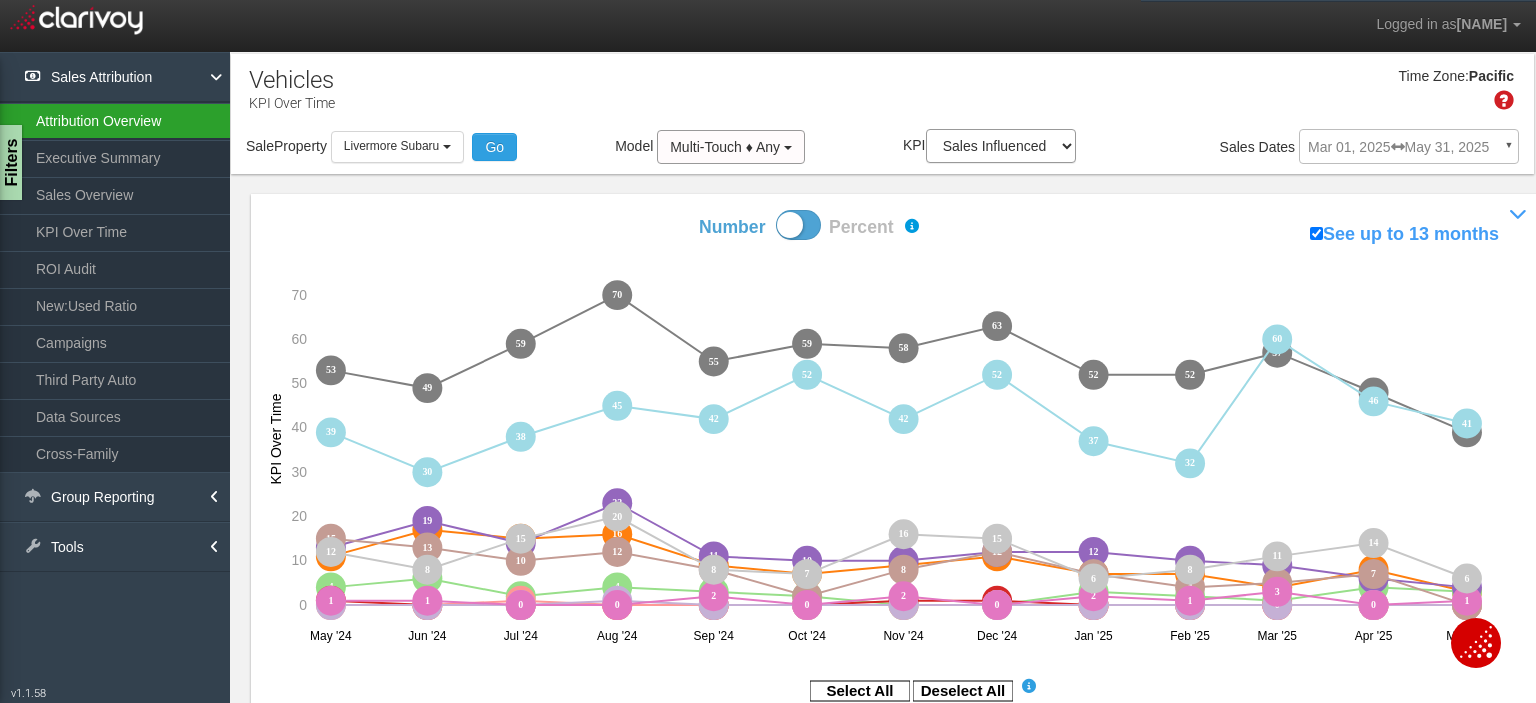 click on "Attribution Overview" at bounding box center [115, 121] 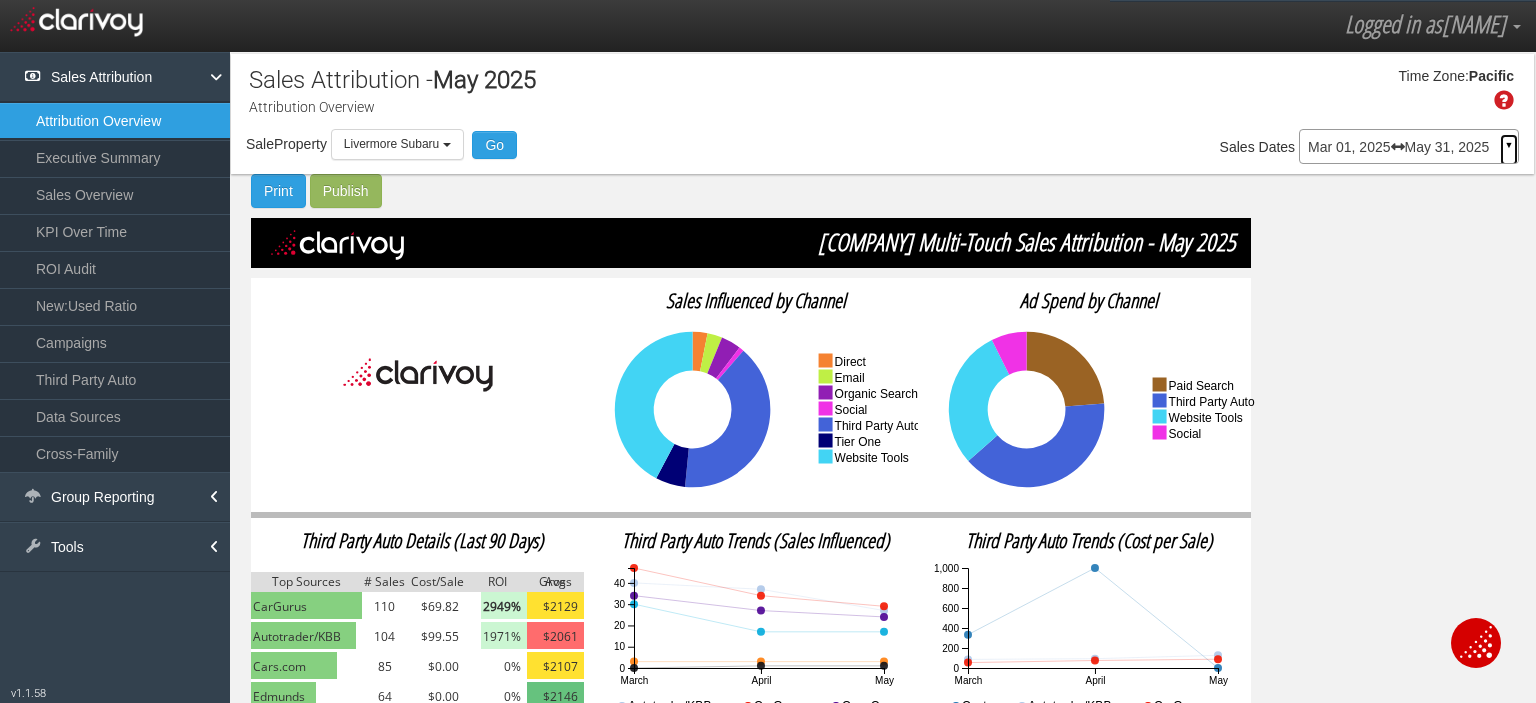 click on "▼" at bounding box center (1509, 150) 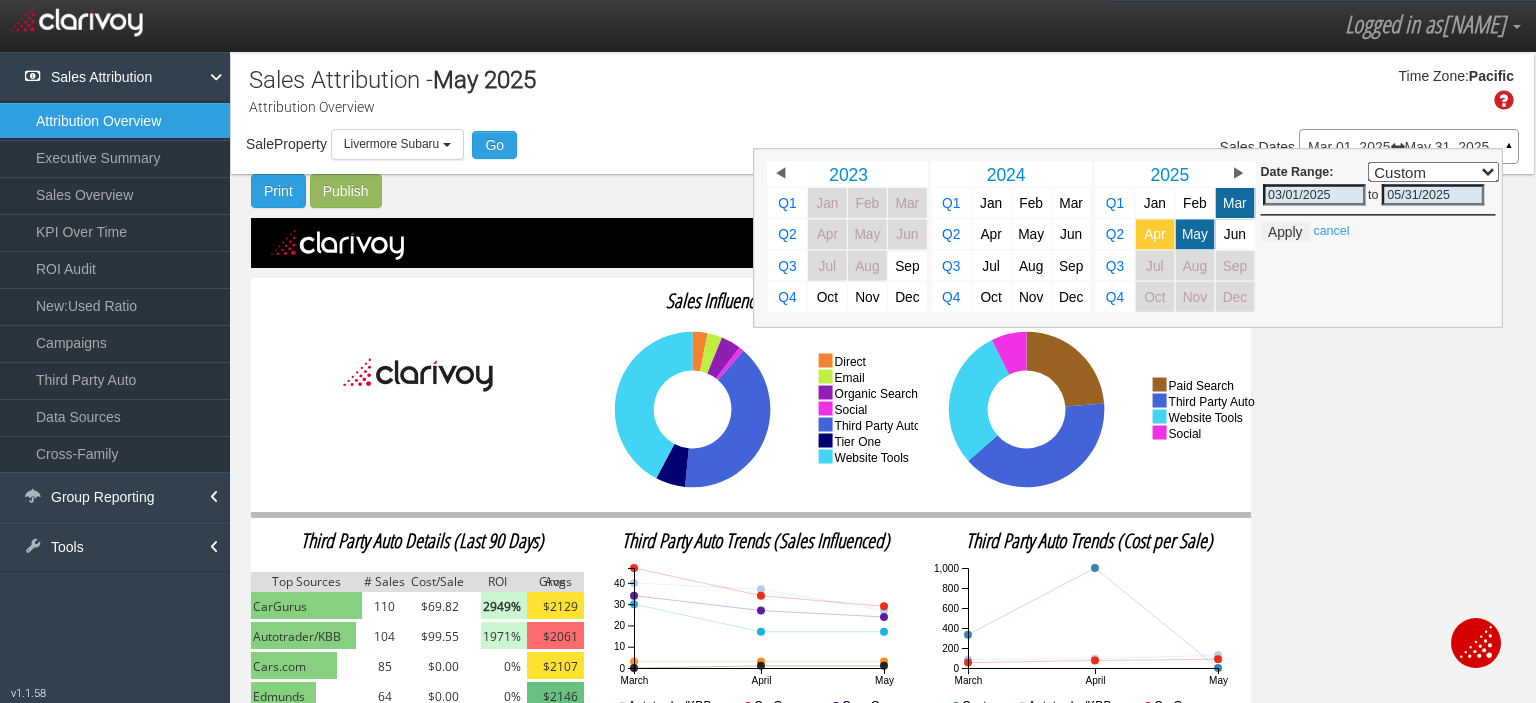 click on "Apr" at bounding box center [1154, 234] 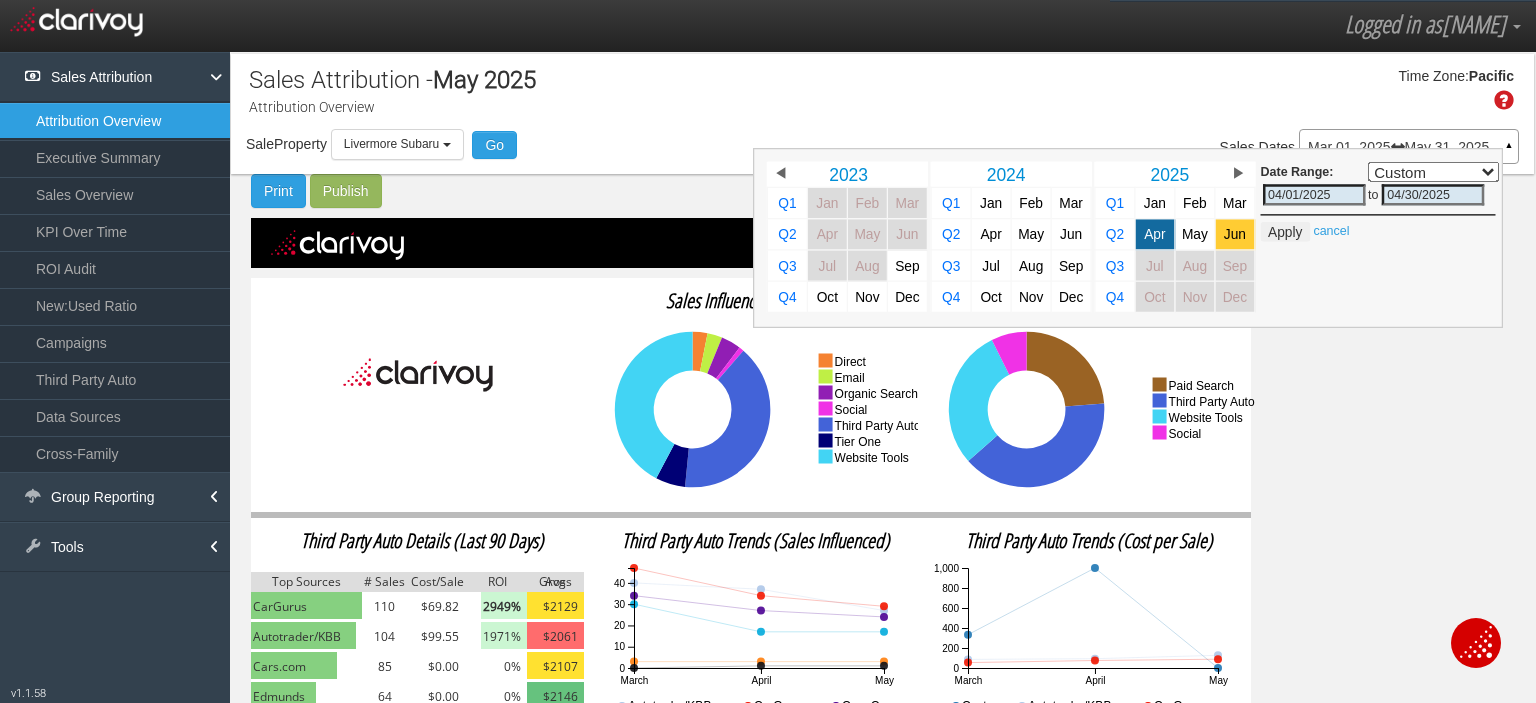 click on "Jun" at bounding box center (1235, 234) 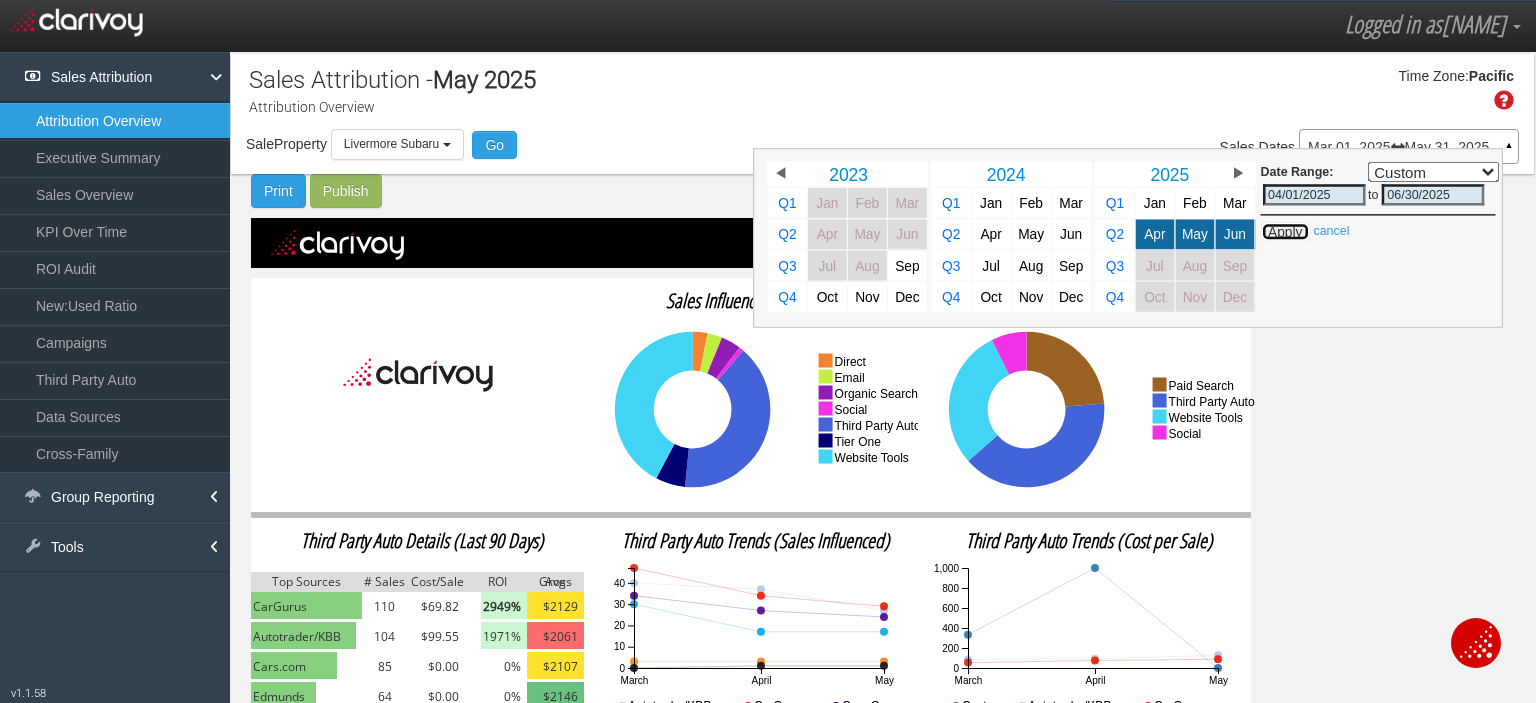 click on "Apply" at bounding box center [1284, 232] 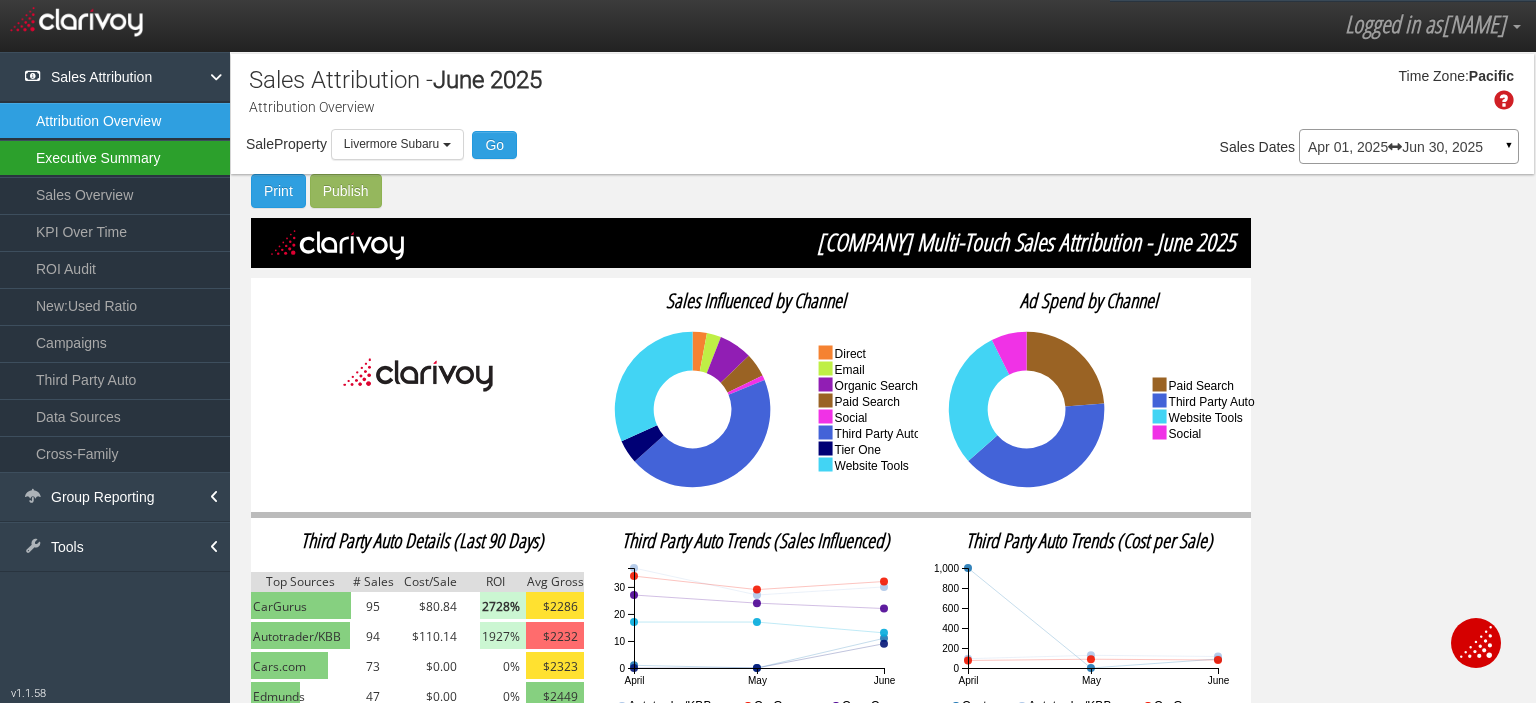 click on "Executive Summary" at bounding box center [115, 158] 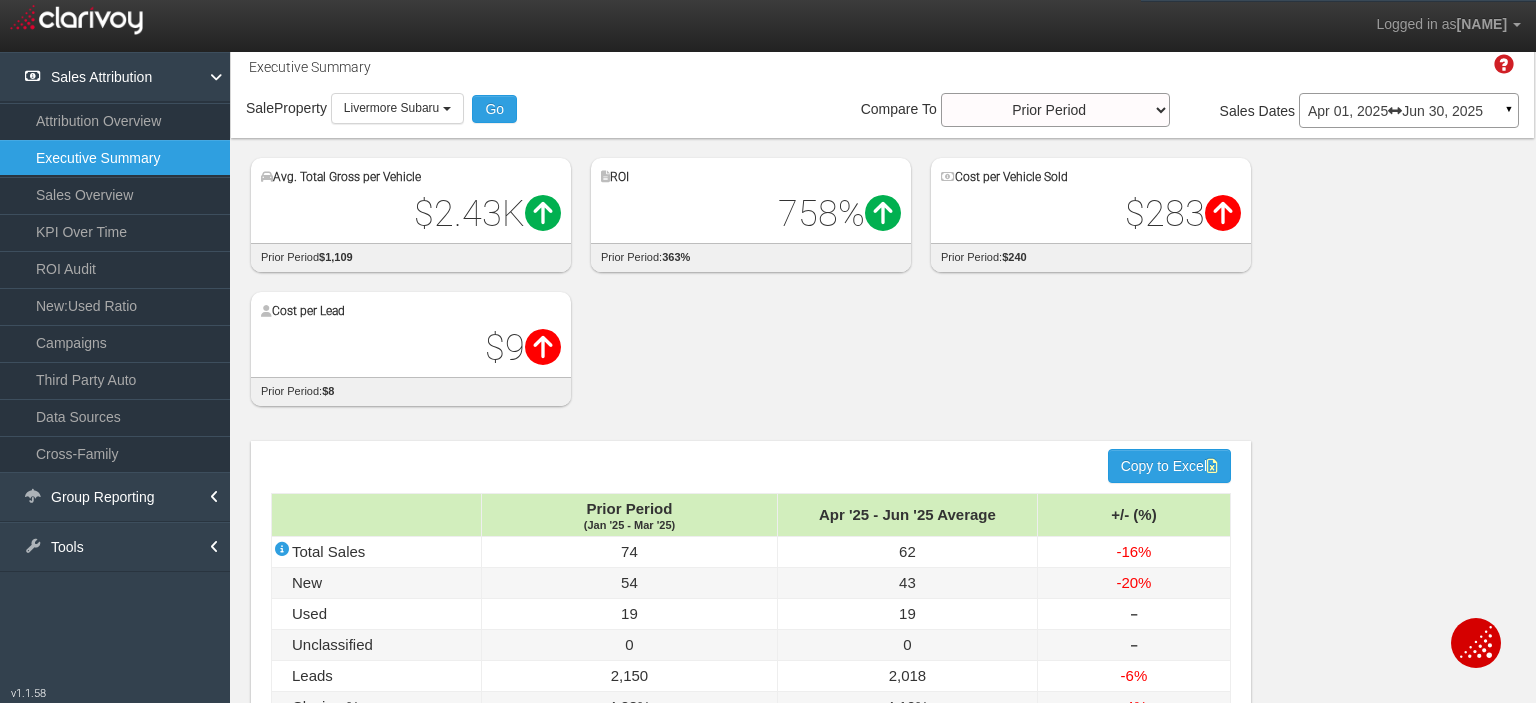 scroll, scrollTop: 0, scrollLeft: 0, axis: both 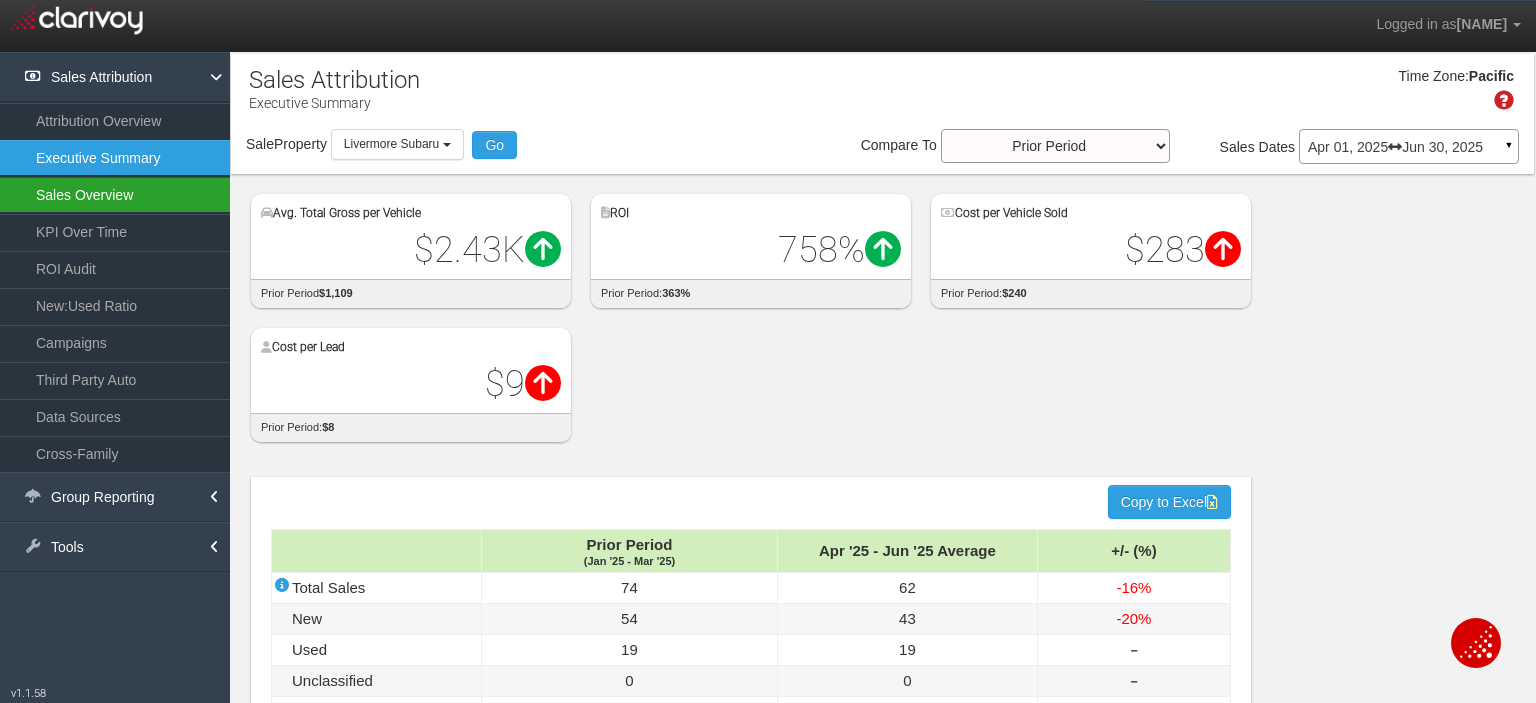 click on "Sales Overview" at bounding box center [115, 195] 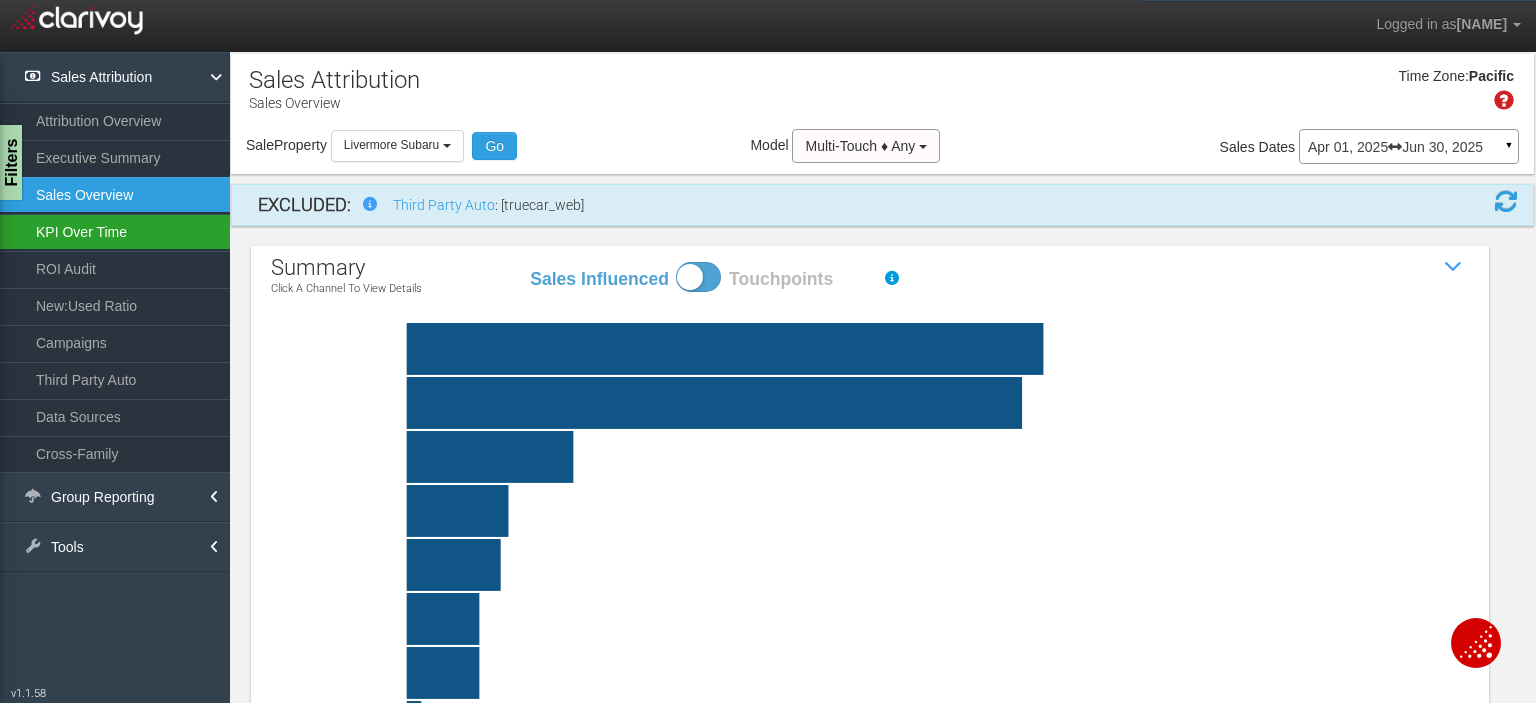 click on "KPI Over Time" at bounding box center (115, 232) 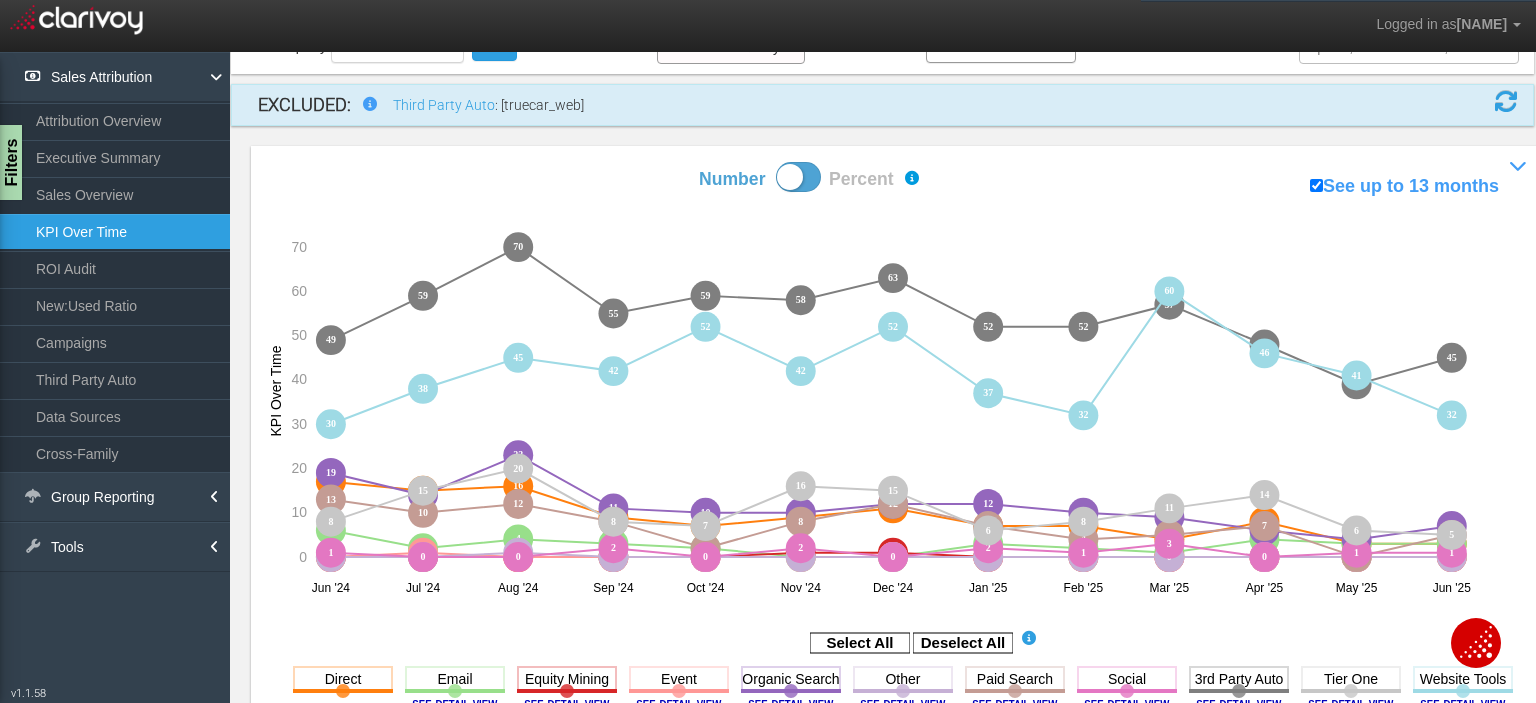 scroll, scrollTop: 0, scrollLeft: 0, axis: both 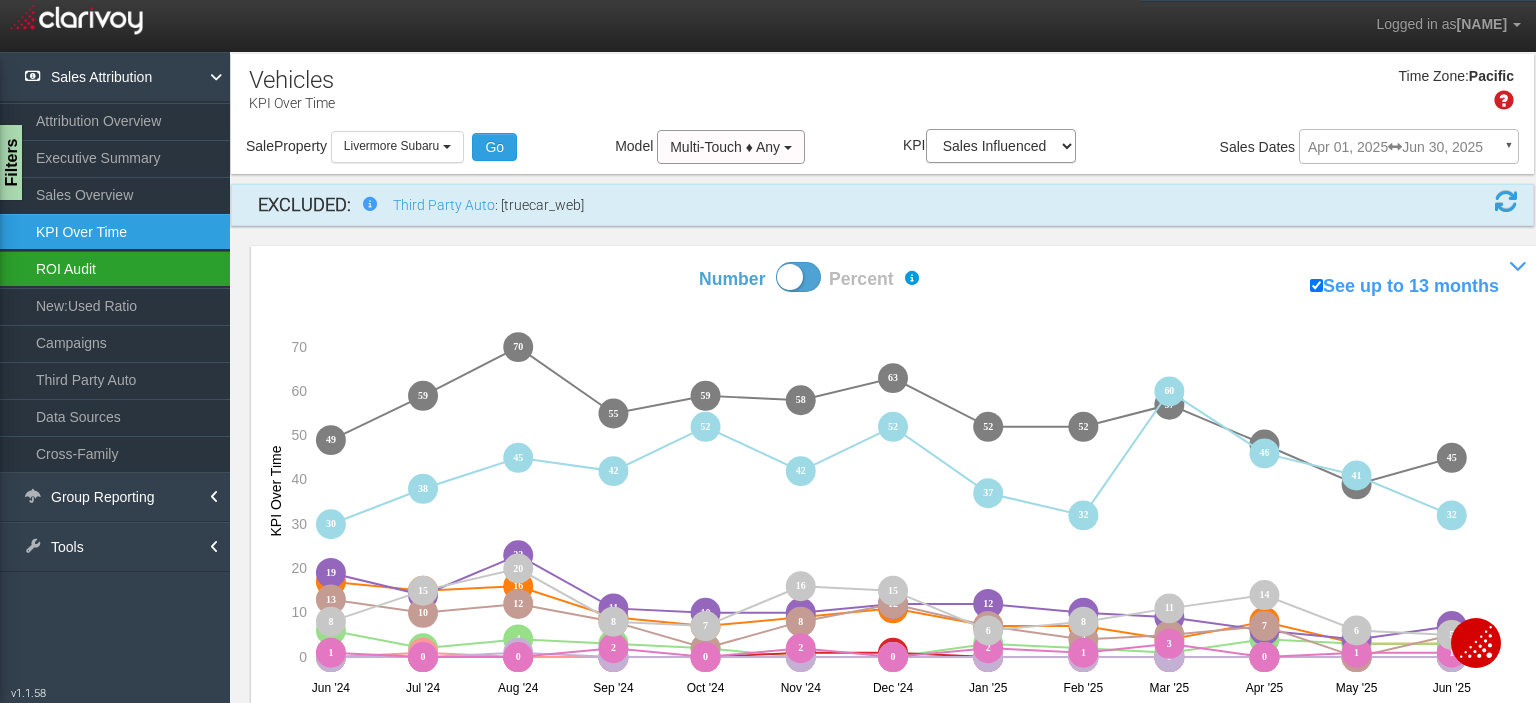 click on "ROI Audit" at bounding box center (115, 269) 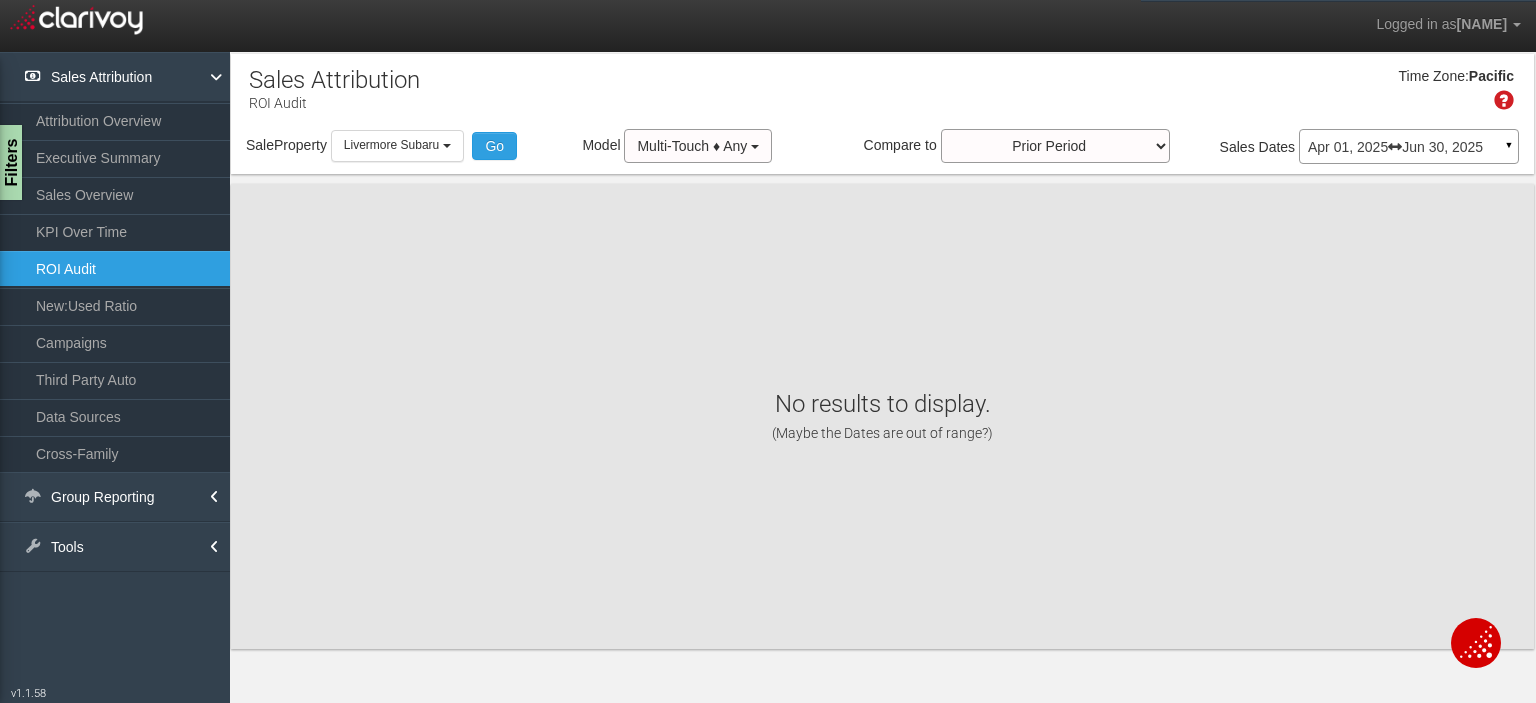 scroll, scrollTop: 0, scrollLeft: 0, axis: both 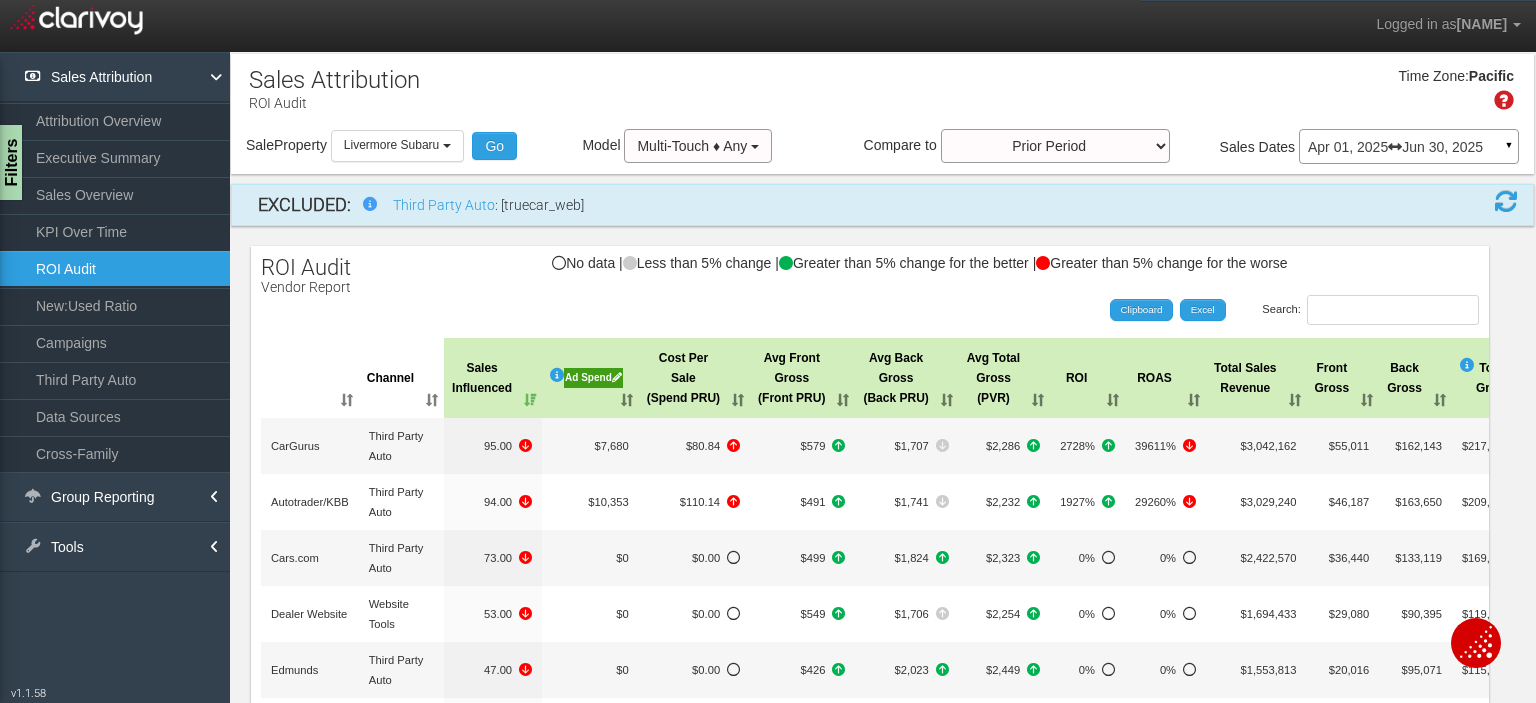 click at bounding box center [617, 377] 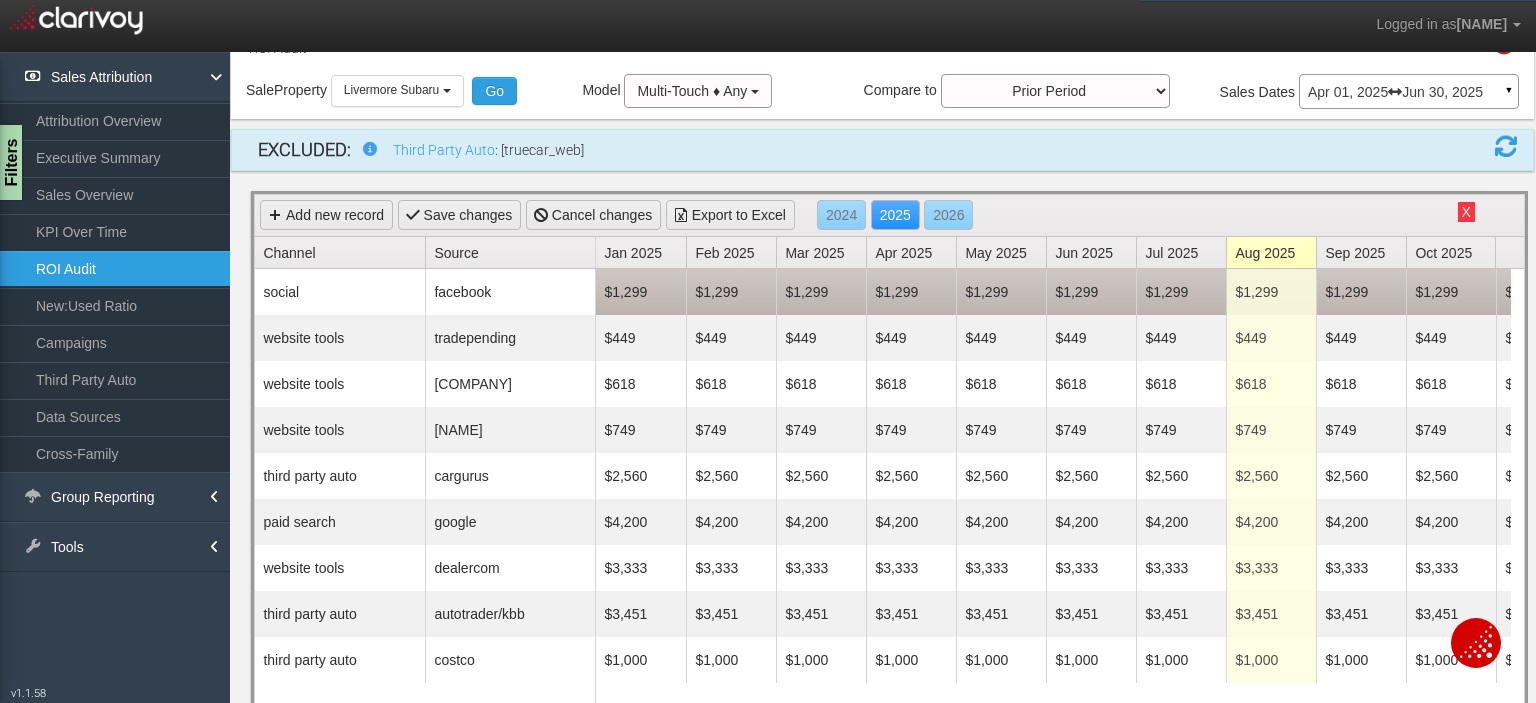 scroll, scrollTop: 0, scrollLeft: 0, axis: both 